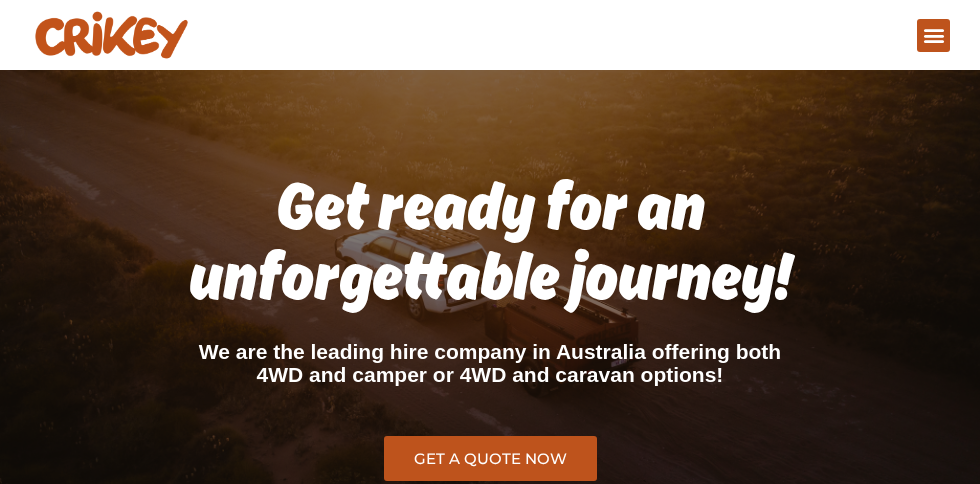 scroll, scrollTop: 200, scrollLeft: 0, axis: vertical 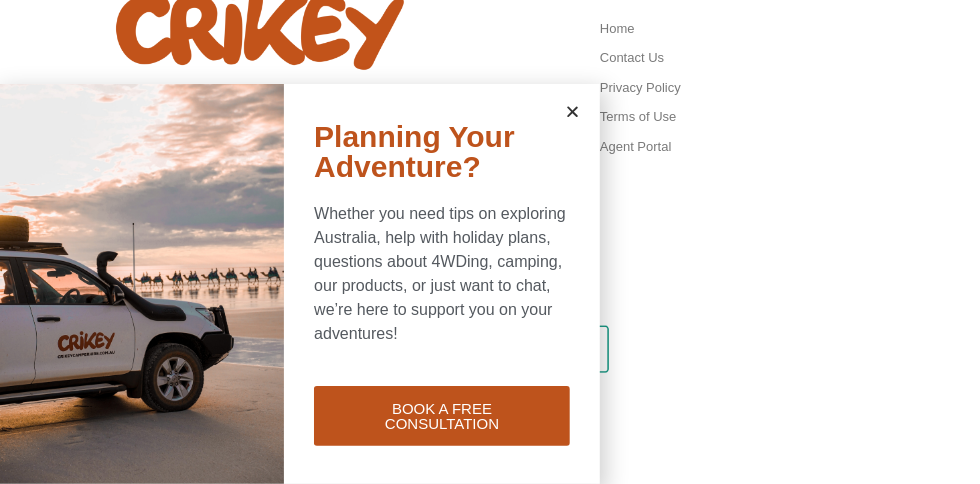 click at bounding box center [572, 111] 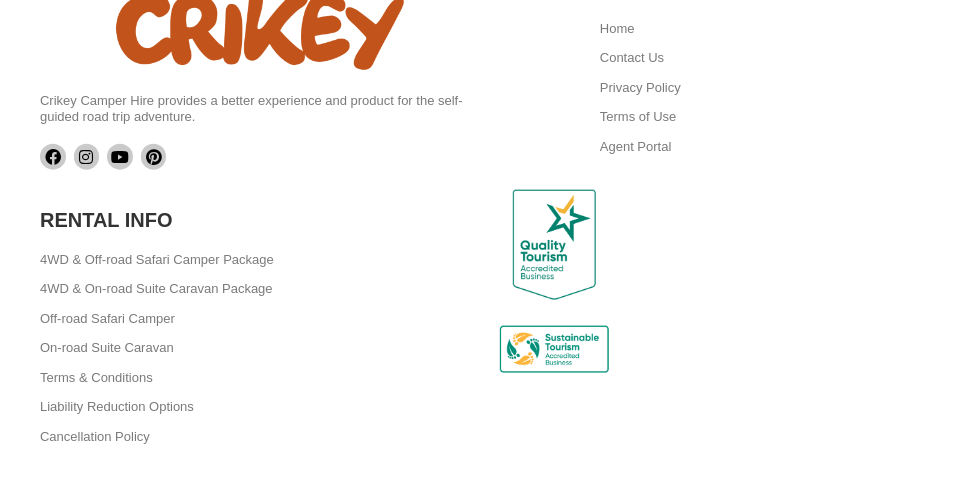 scroll, scrollTop: 8802, scrollLeft: 0, axis: vertical 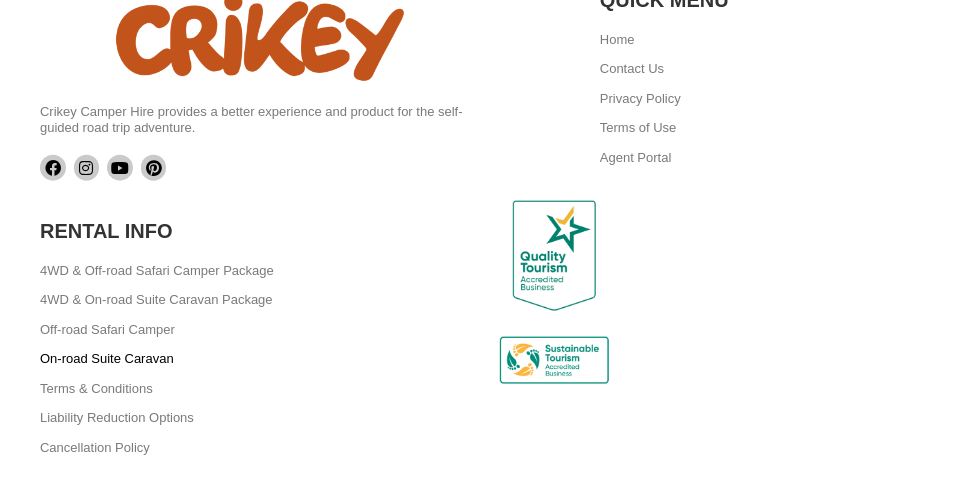 click on "On-road Suite Caravan" at bounding box center [107, 359] 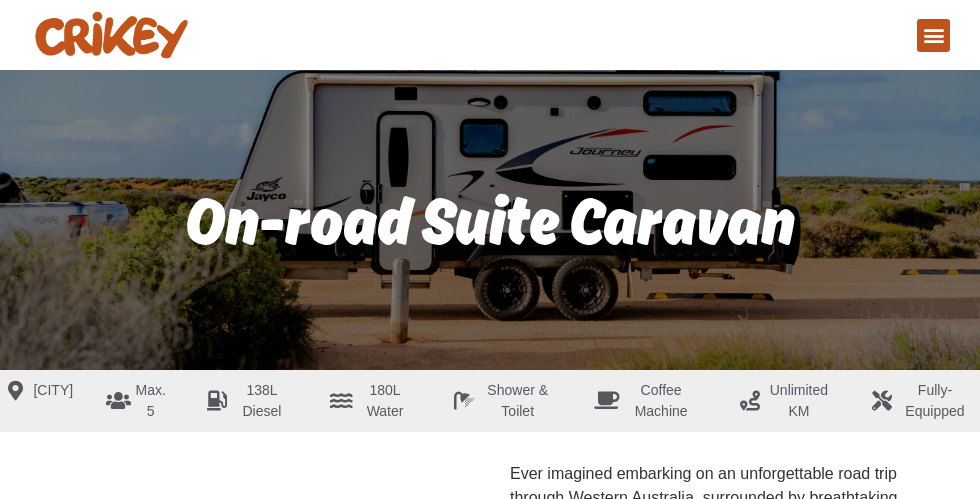 scroll, scrollTop: 0, scrollLeft: 0, axis: both 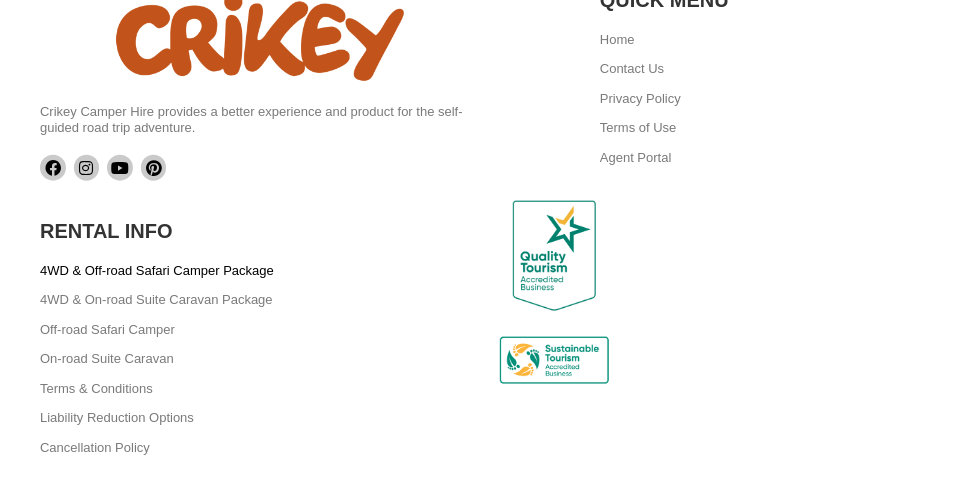 click on "4WD & Off-road Safari Camper Package" at bounding box center (157, 271) 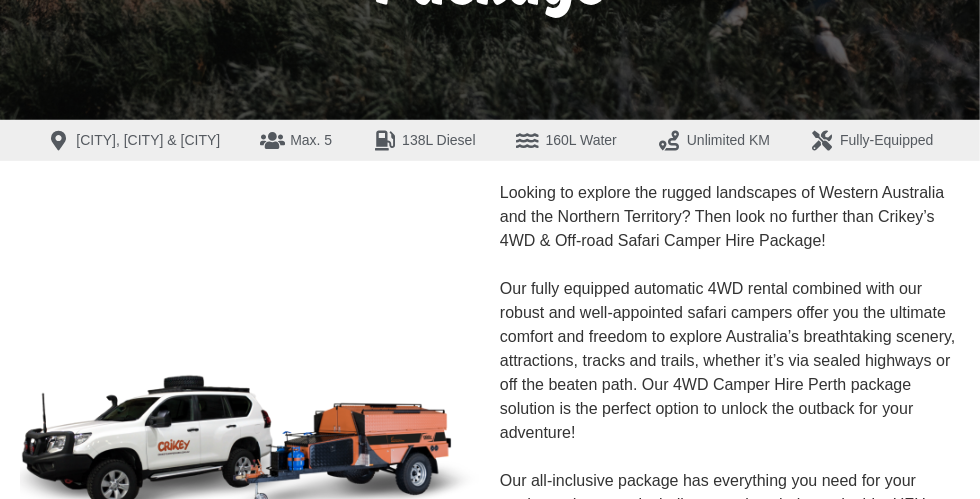 scroll, scrollTop: 300, scrollLeft: 0, axis: vertical 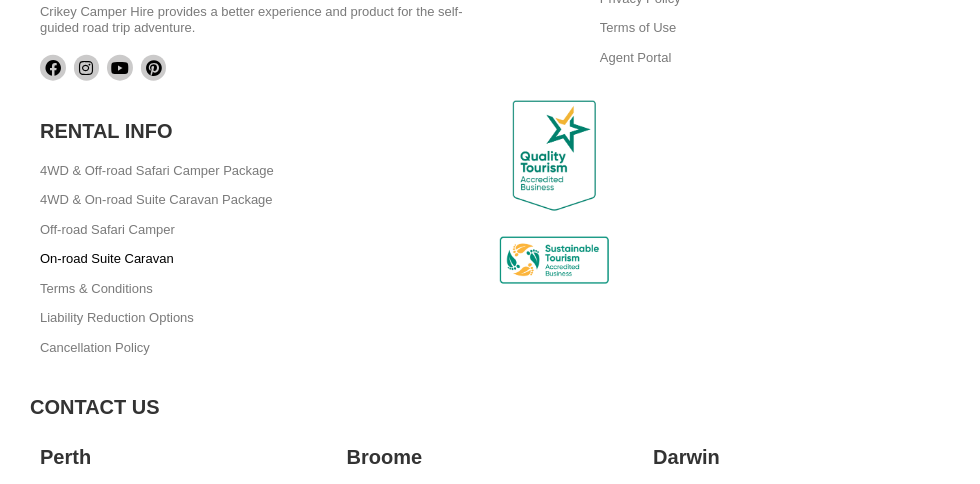 click on "On-road Suite Caravan" at bounding box center (107, 259) 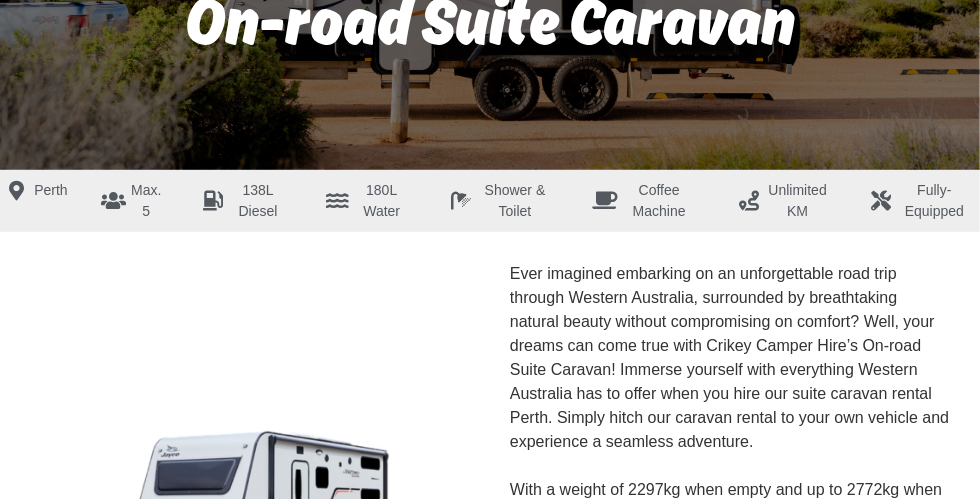 scroll, scrollTop: 200, scrollLeft: 0, axis: vertical 